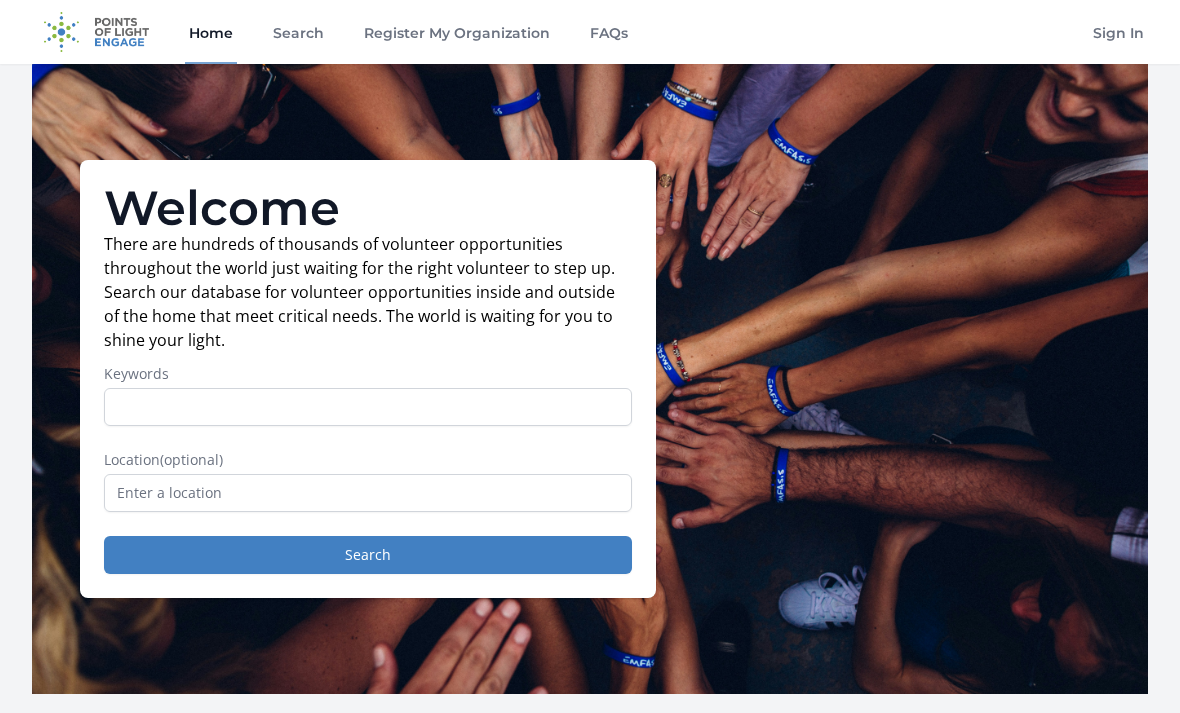 scroll, scrollTop: 33, scrollLeft: 0, axis: vertical 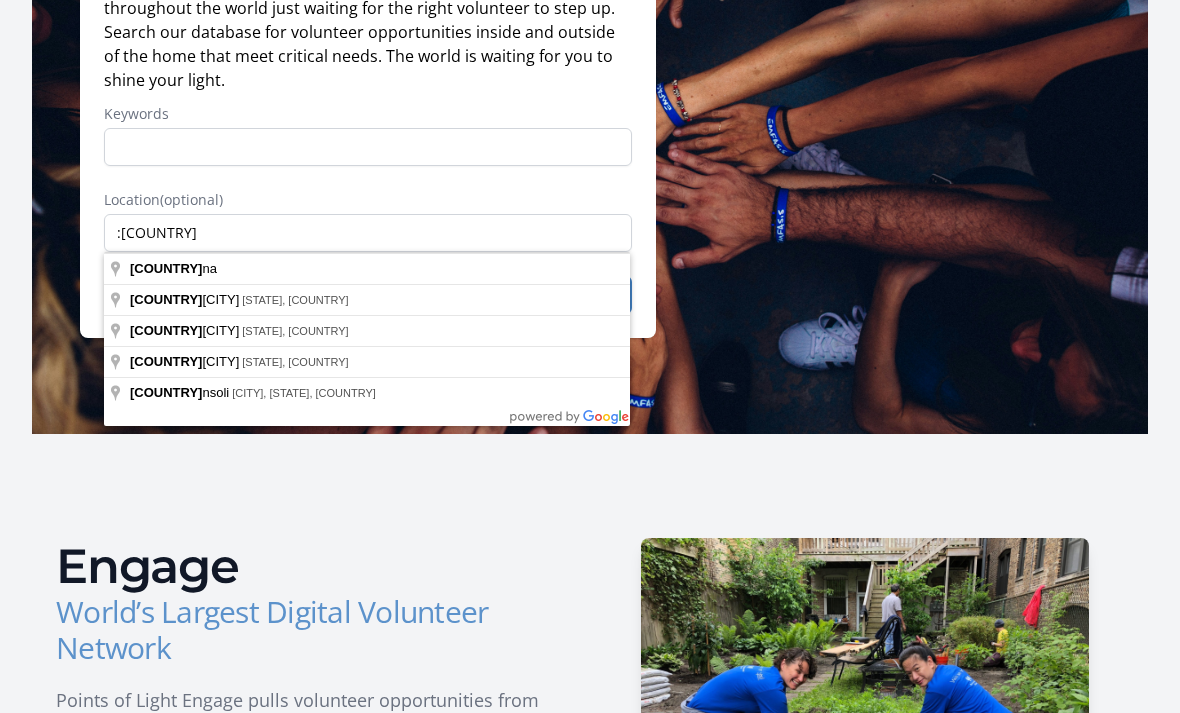 type on "Ghana" 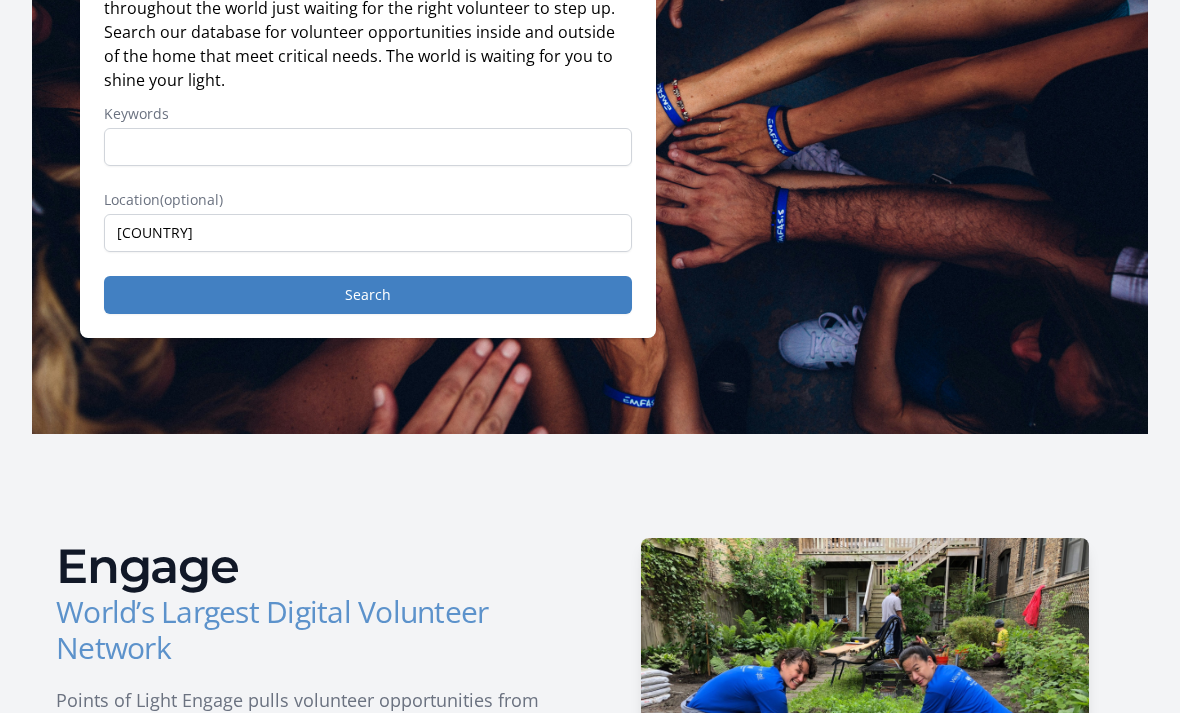 click on "Search" at bounding box center (368, 295) 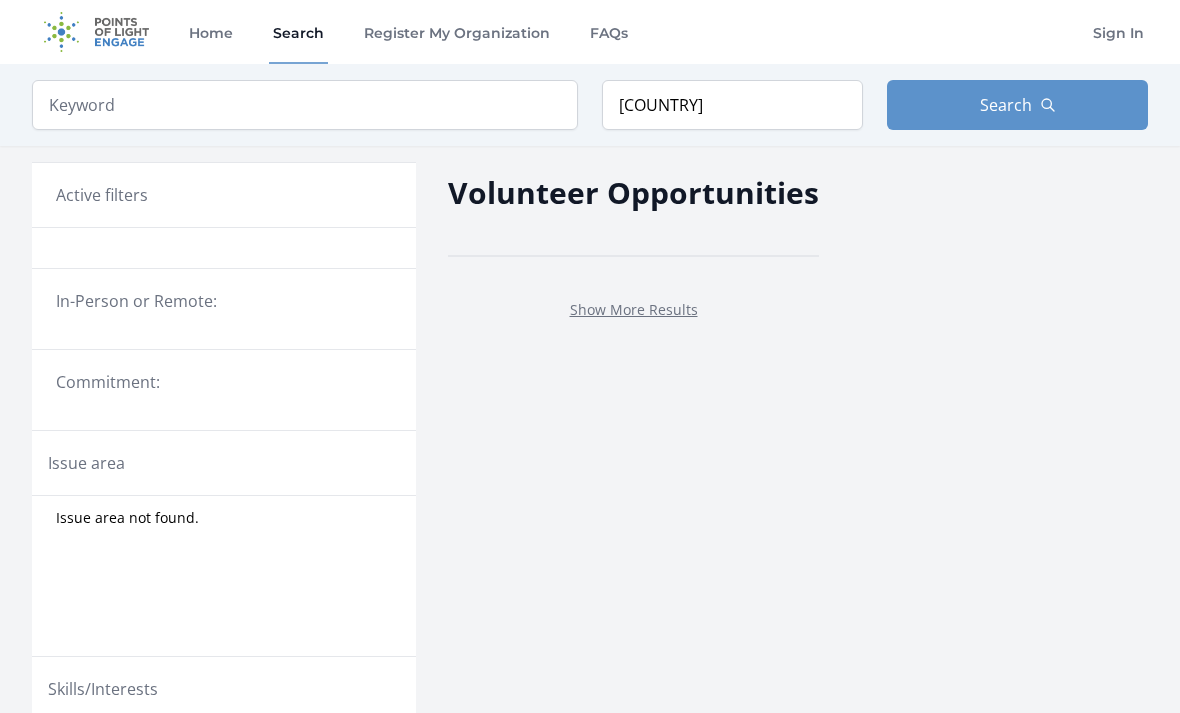 scroll, scrollTop: 0, scrollLeft: 0, axis: both 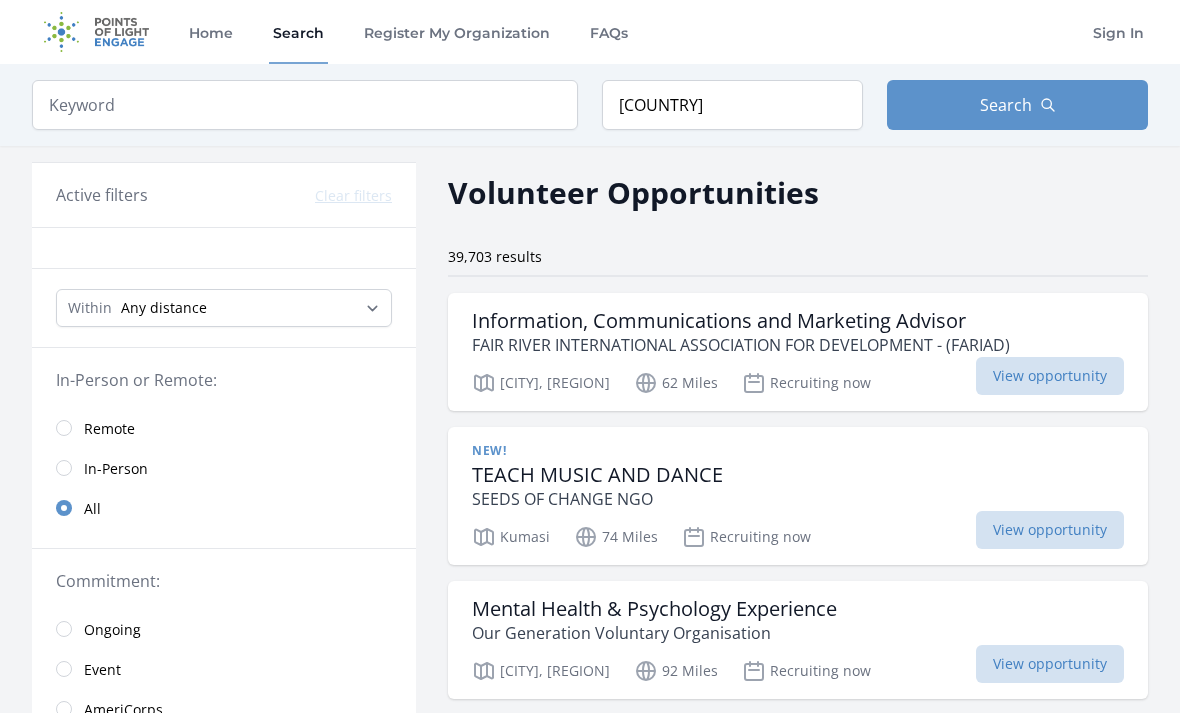 click on "Information, Communications and Marketing Advisor" at bounding box center [741, 321] 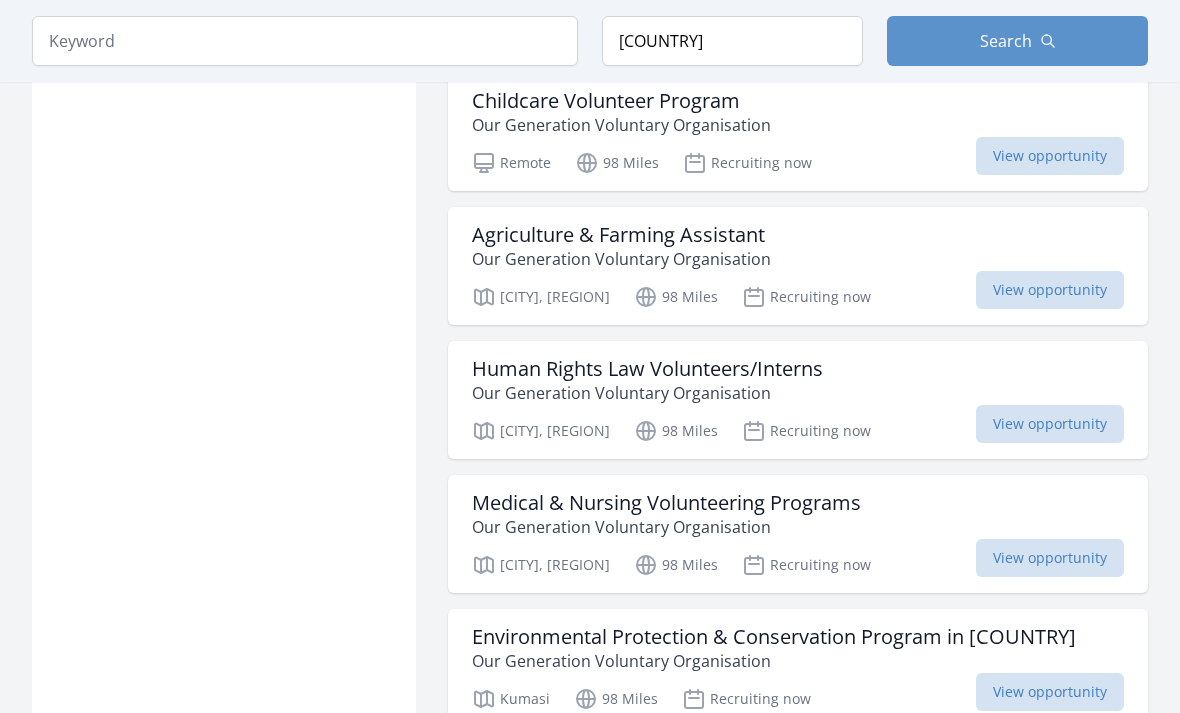 scroll, scrollTop: 2048, scrollLeft: 0, axis: vertical 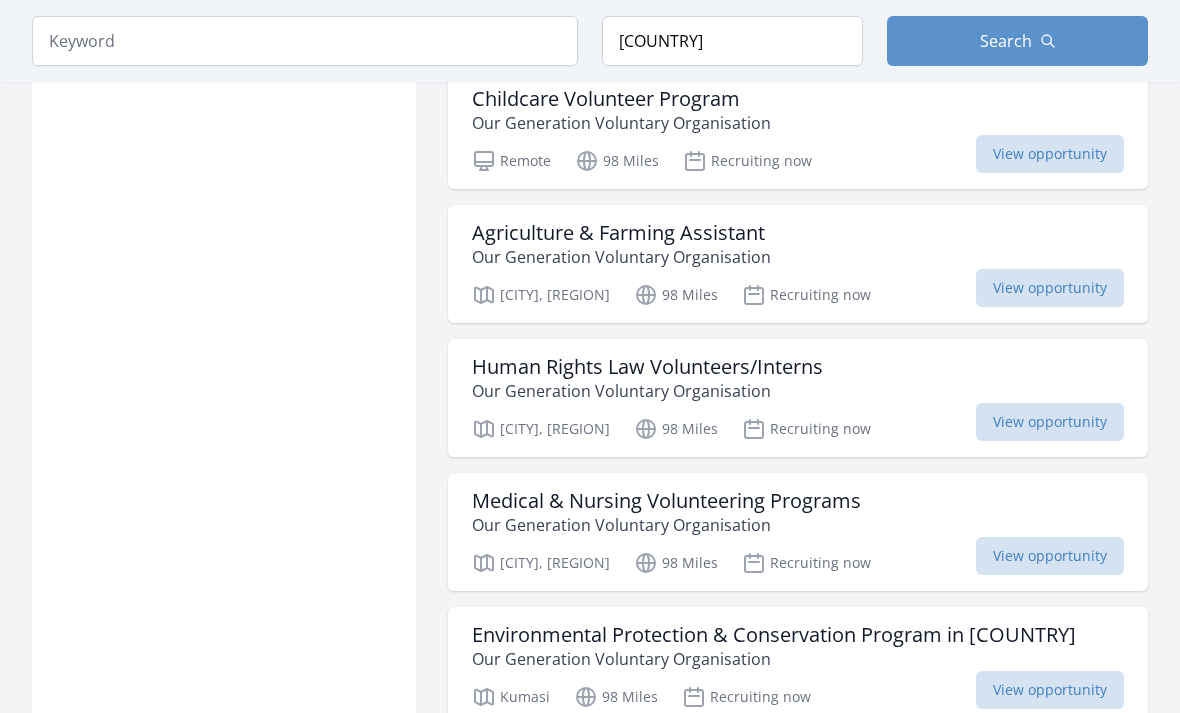 click on "Our Generation Voluntary Organisation" at bounding box center (647, 391) 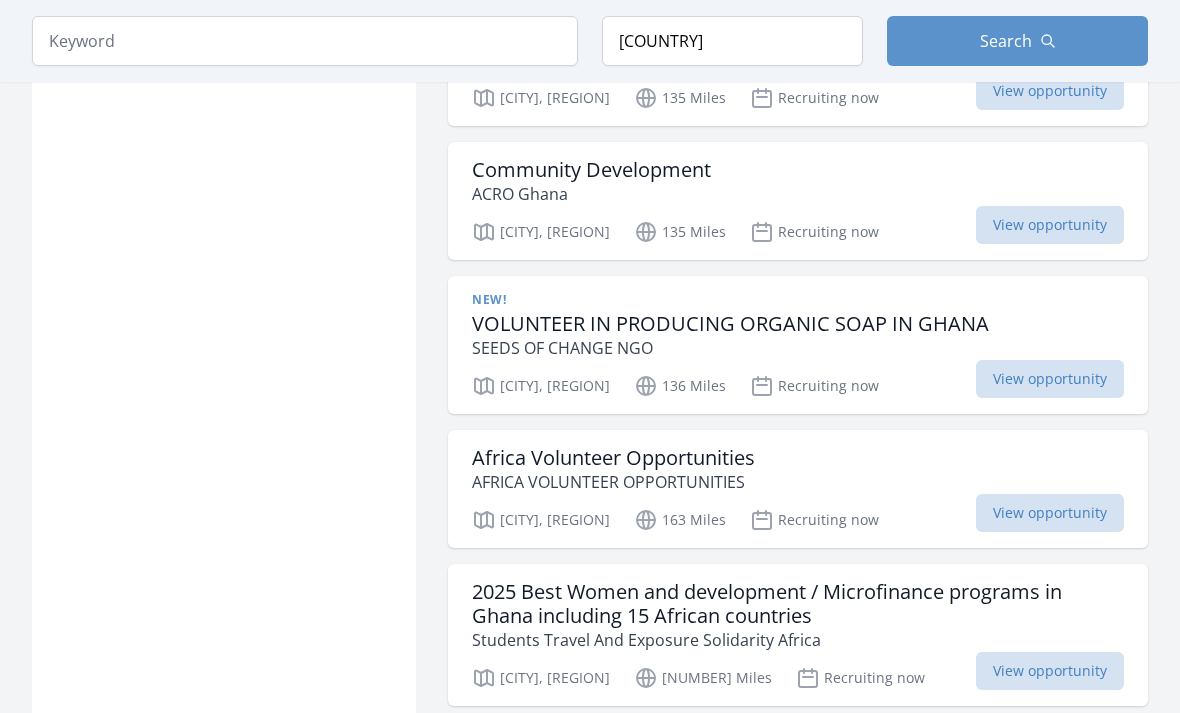 scroll, scrollTop: 4949, scrollLeft: 0, axis: vertical 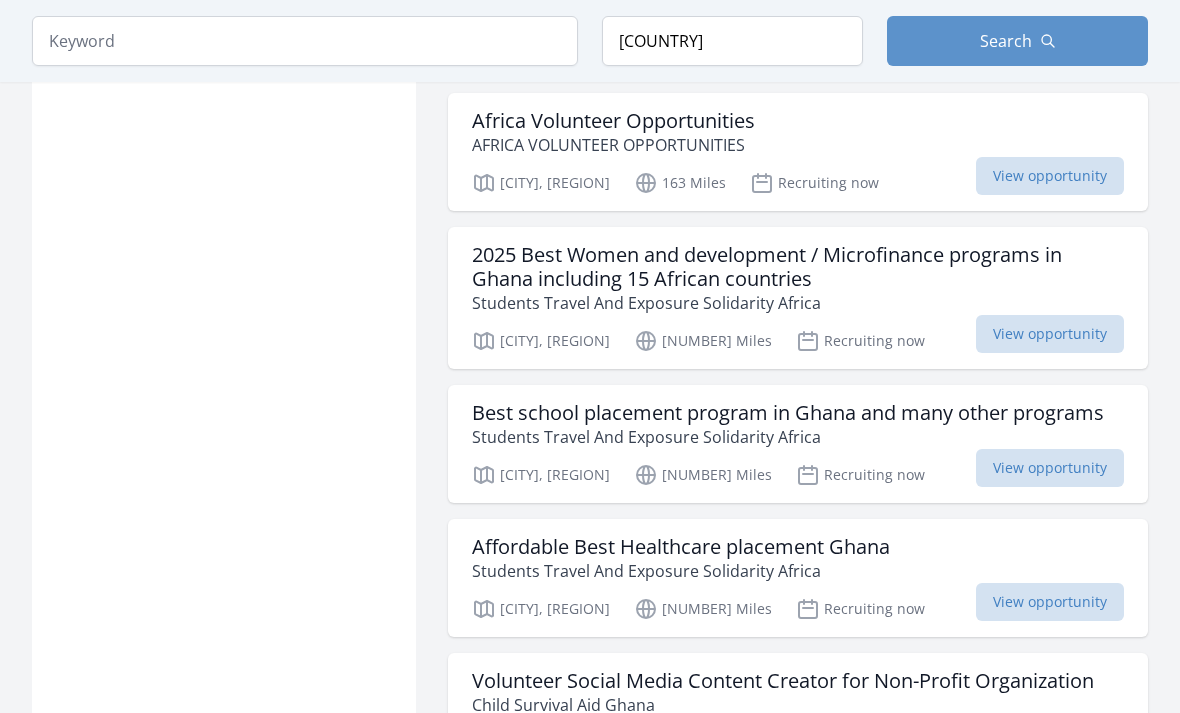 click on "Students Travel And Exposure Solidarity Africa" at bounding box center [788, 437] 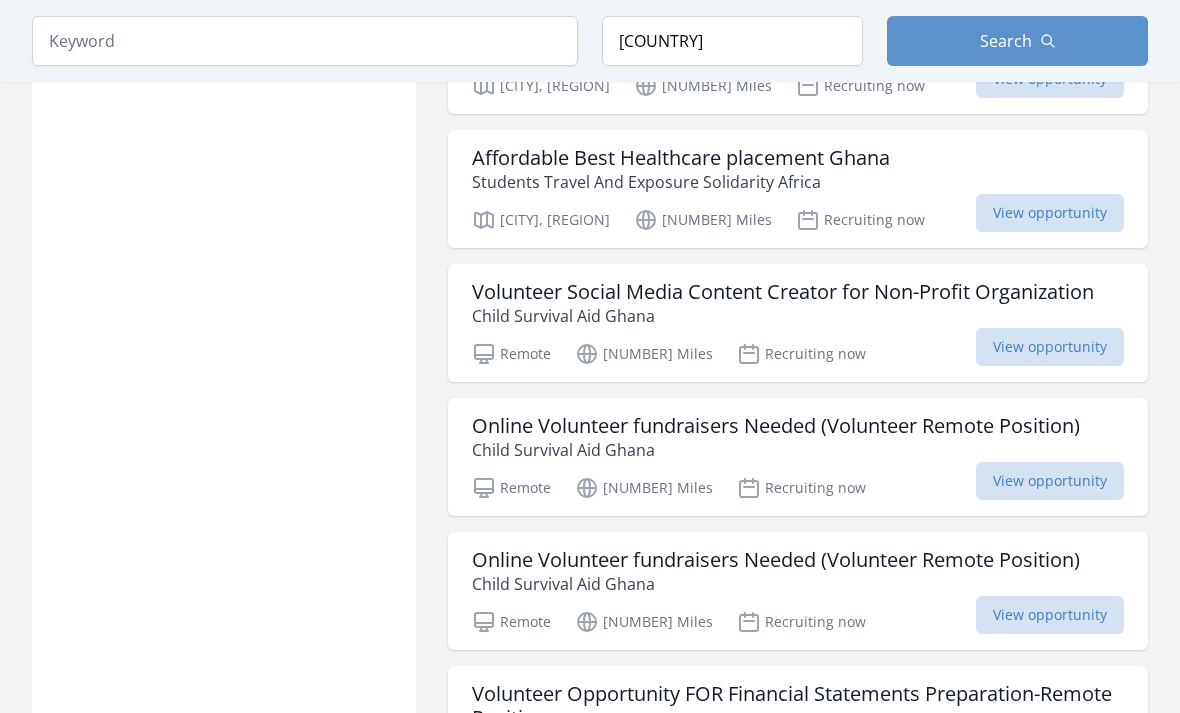 scroll, scrollTop: 5669, scrollLeft: 0, axis: vertical 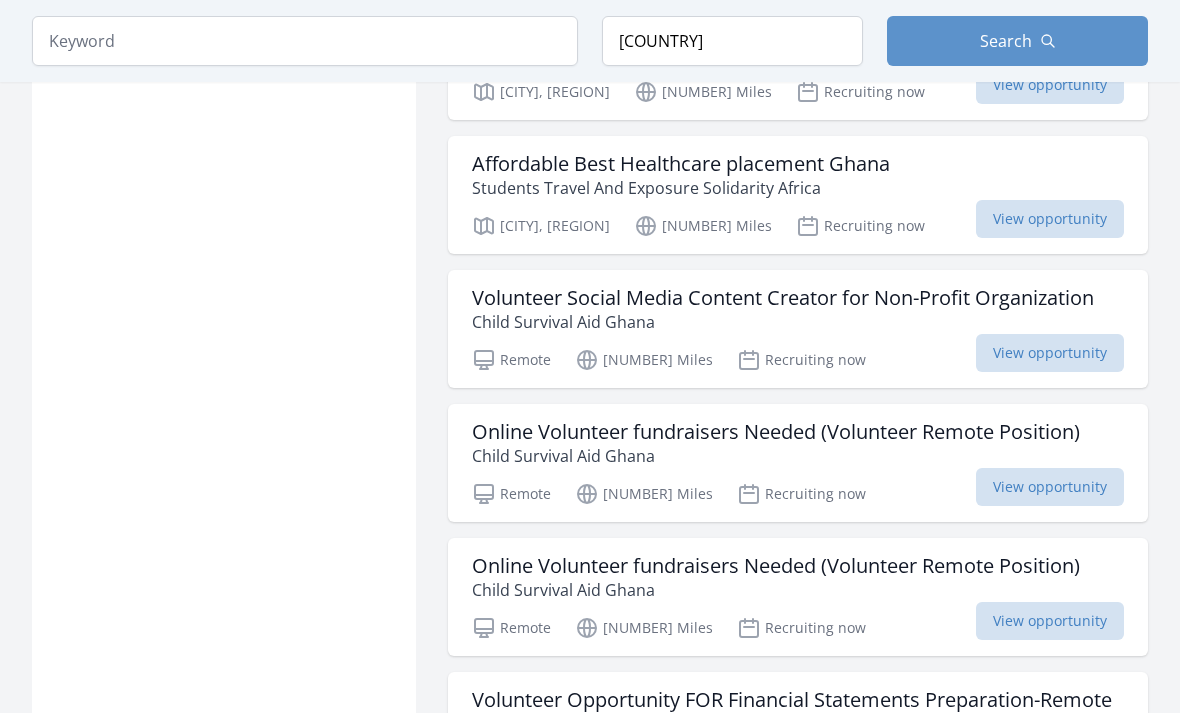 click on "Online Volunteer fundraisers Needed  (Volunteer Remote Position)" at bounding box center (776, 432) 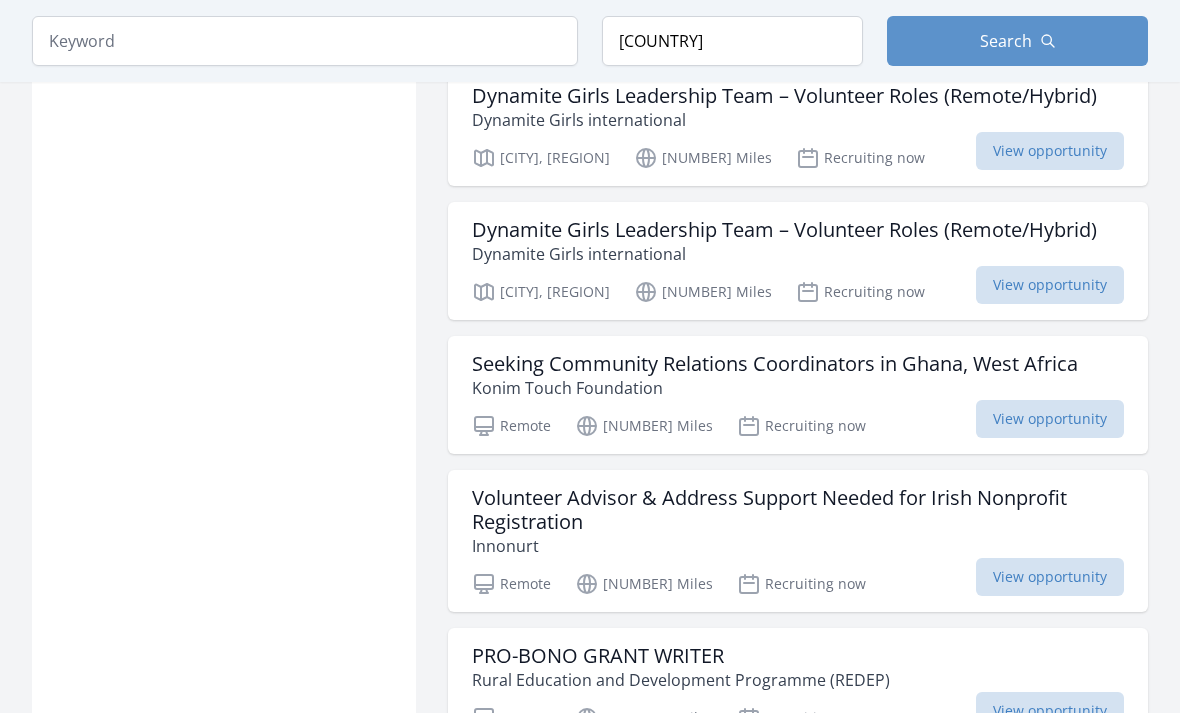scroll, scrollTop: 7173, scrollLeft: 0, axis: vertical 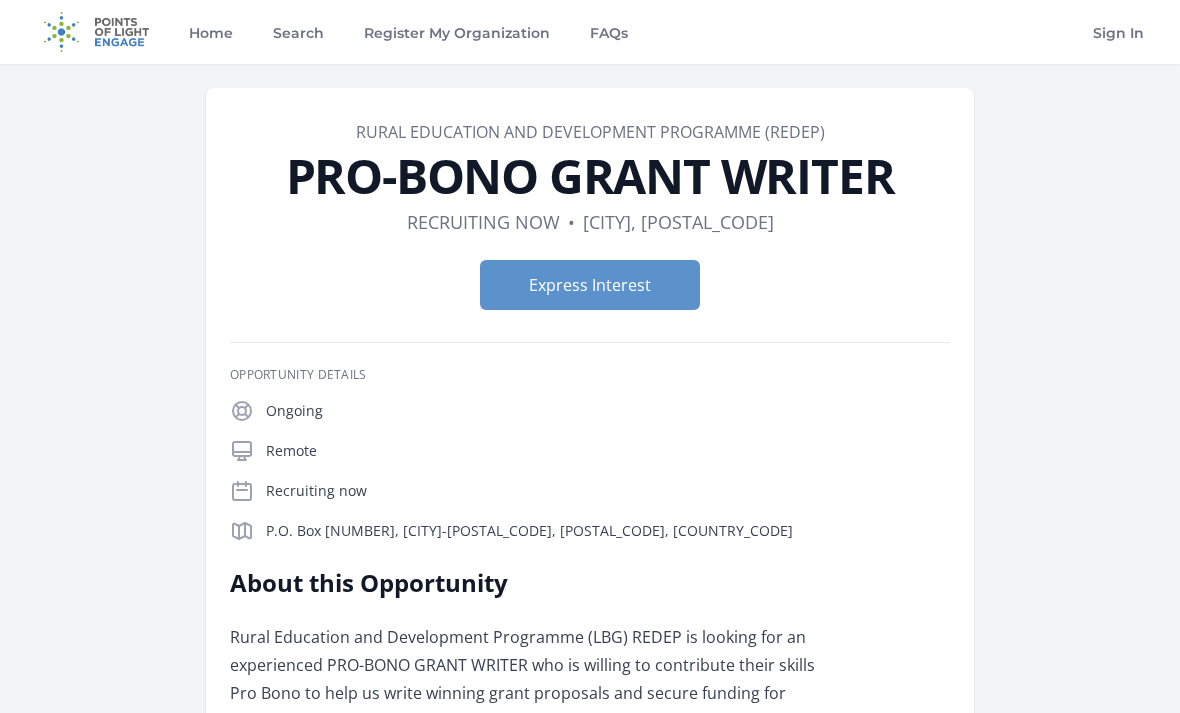 click on "Express Interest" at bounding box center [590, 285] 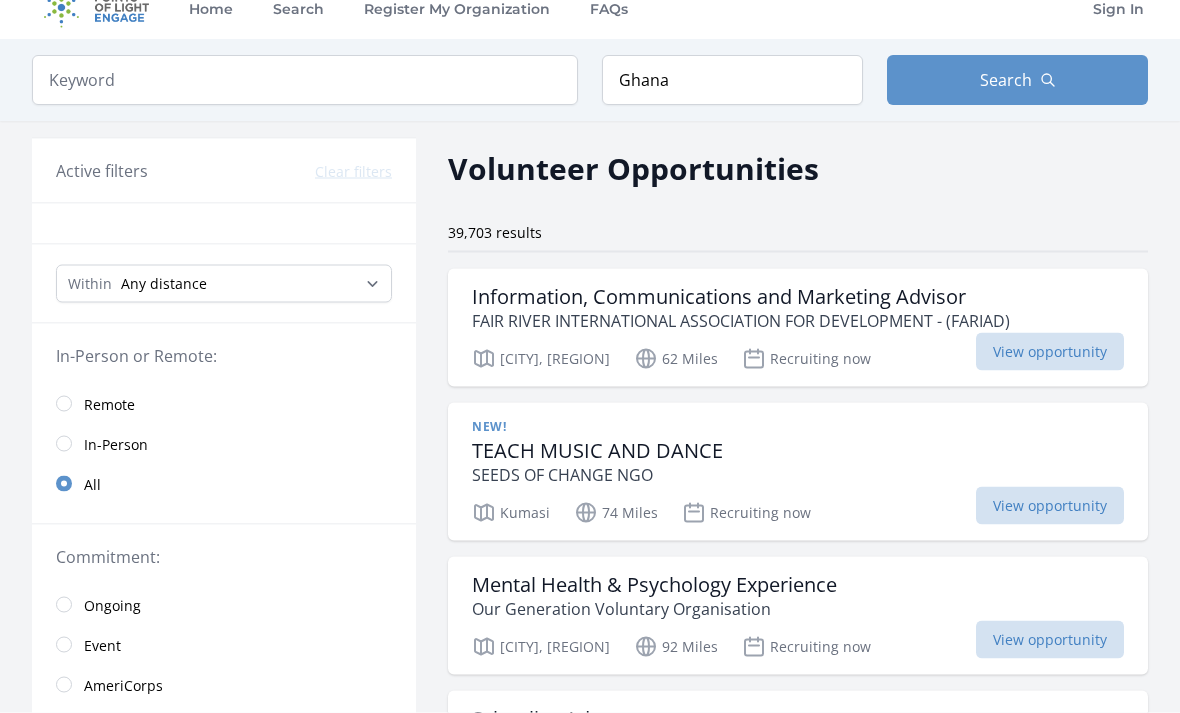 scroll, scrollTop: 0, scrollLeft: 0, axis: both 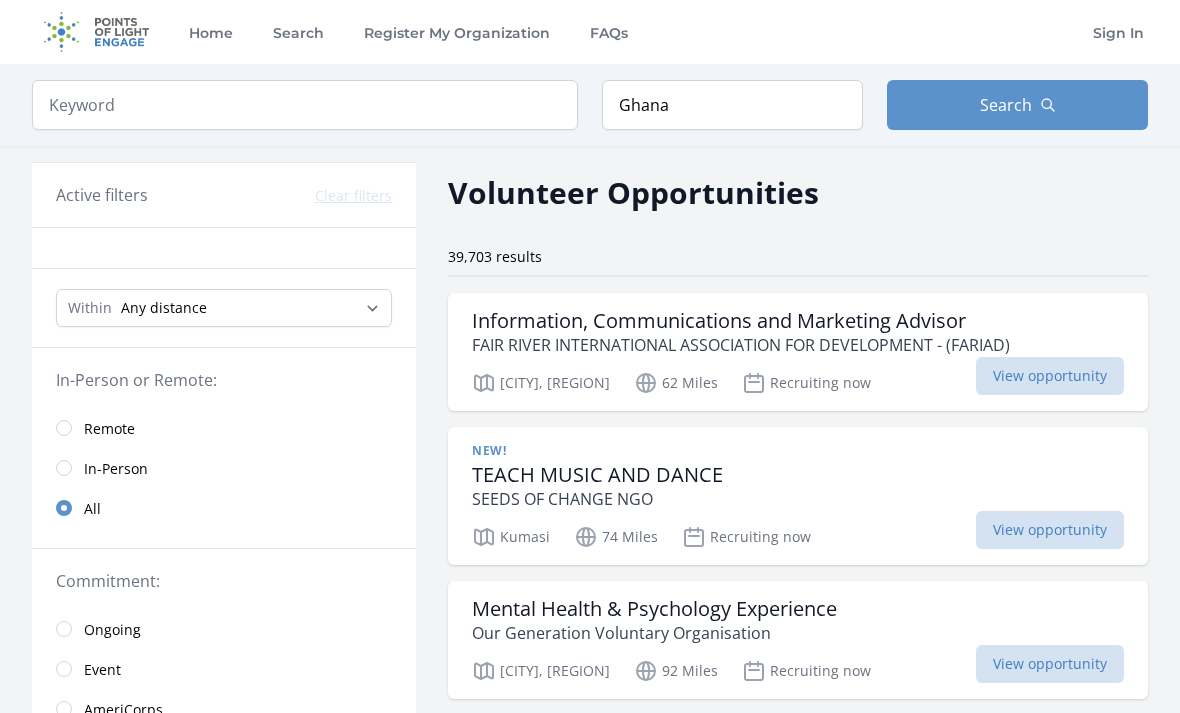 click at bounding box center (64, 428) 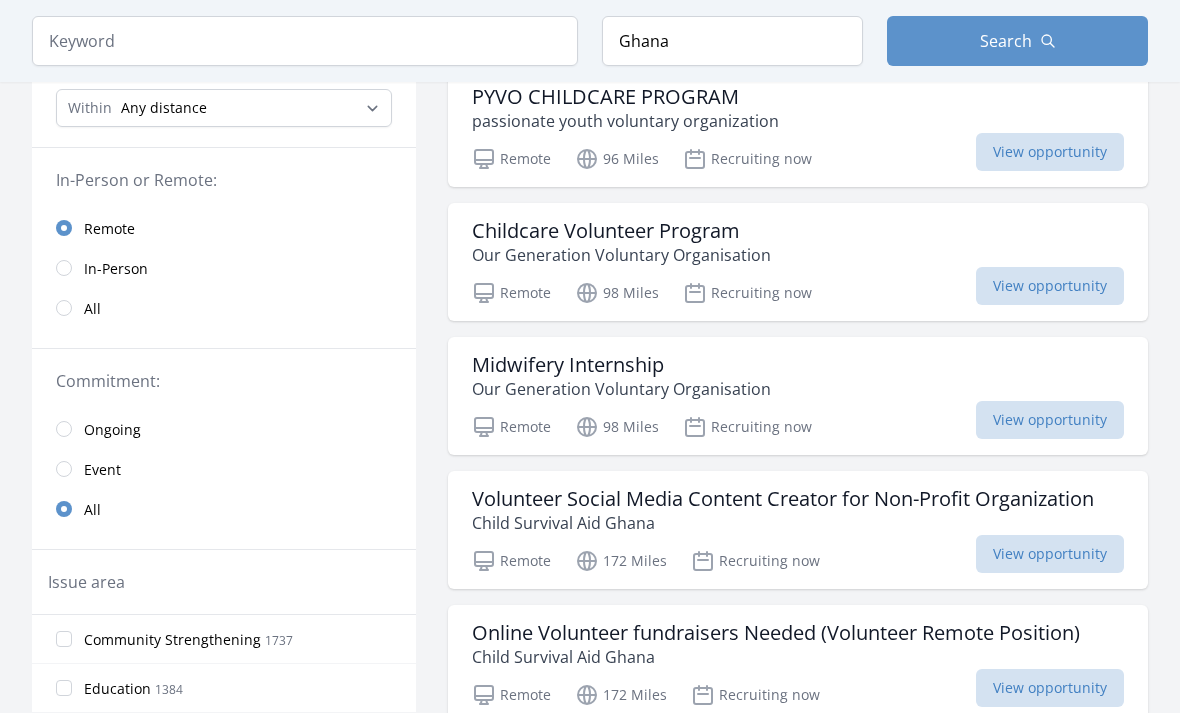 scroll, scrollTop: 228, scrollLeft: 0, axis: vertical 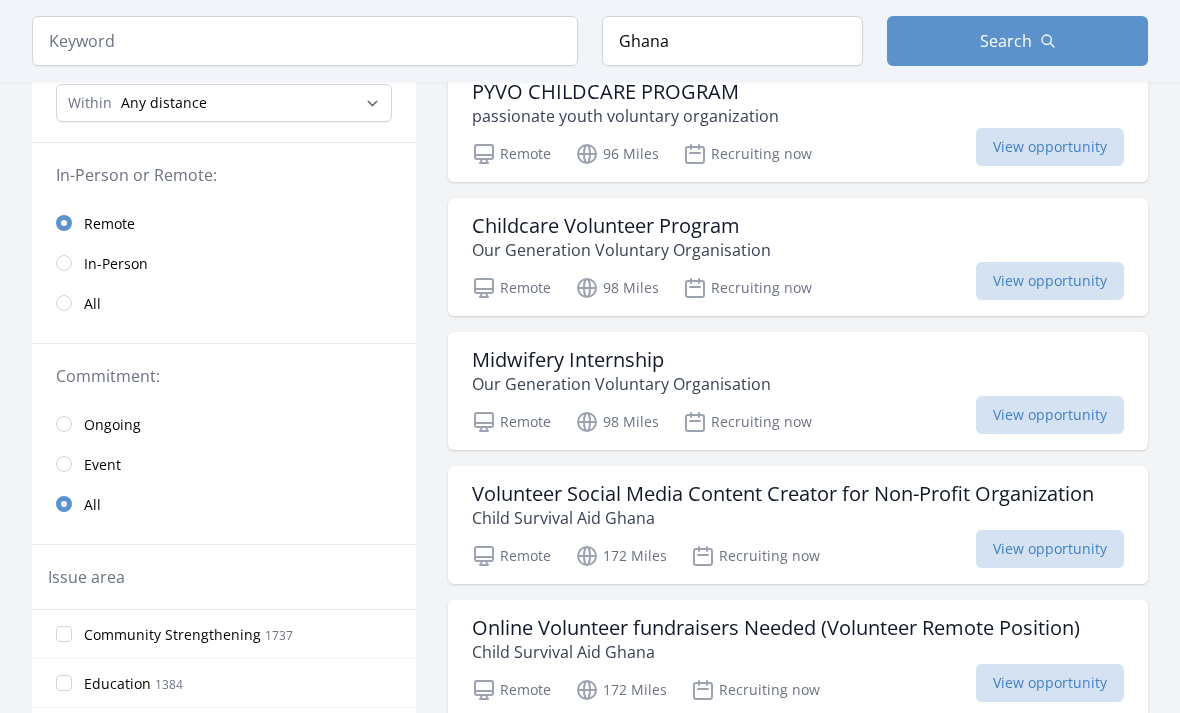 click on "Childcare Volunteer Program
Our Generation Voluntary Organisation
Remote
98 Miles
Recruiting now
View opportunity" at bounding box center [798, 258] 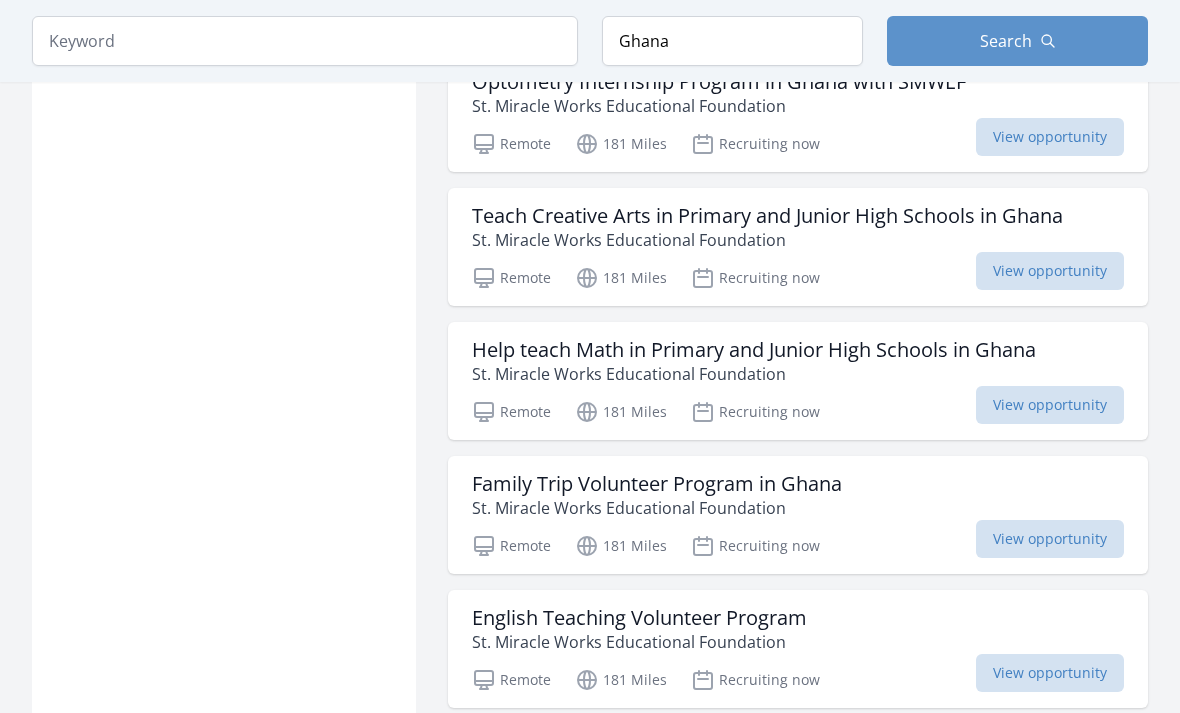 scroll, scrollTop: 2189, scrollLeft: 0, axis: vertical 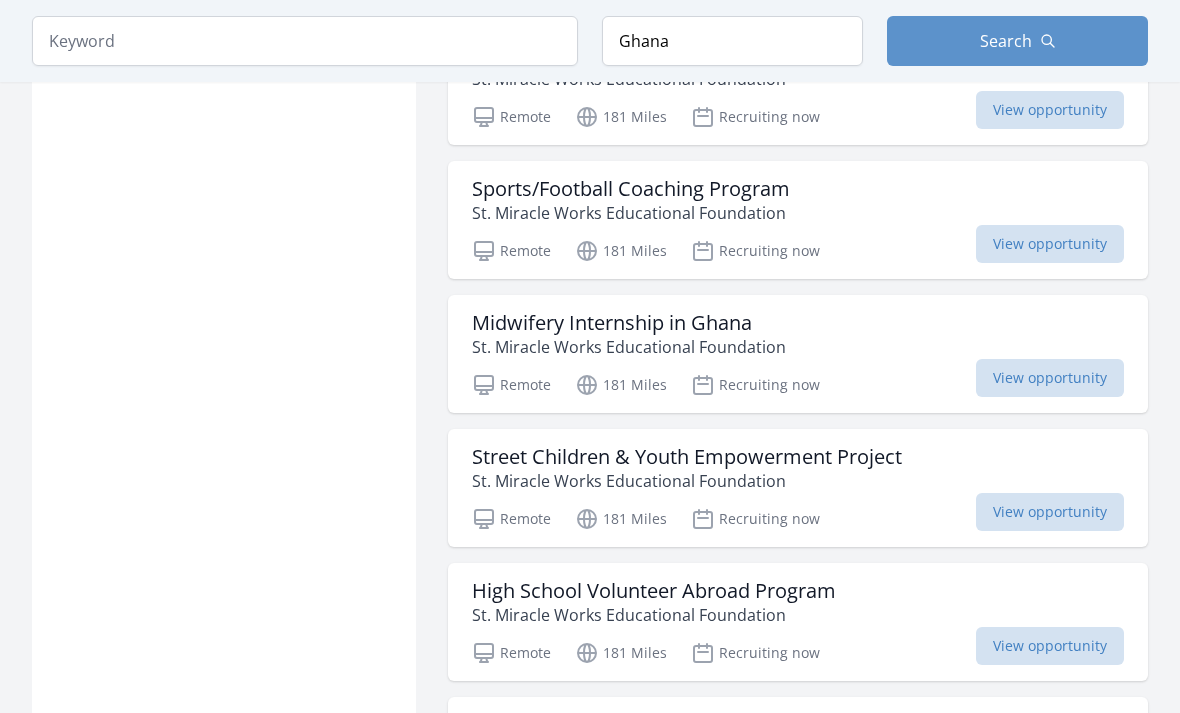 click on "Midwifery Internship in Ghana
St. Miracle Works Educational Foundation" at bounding box center [798, 335] 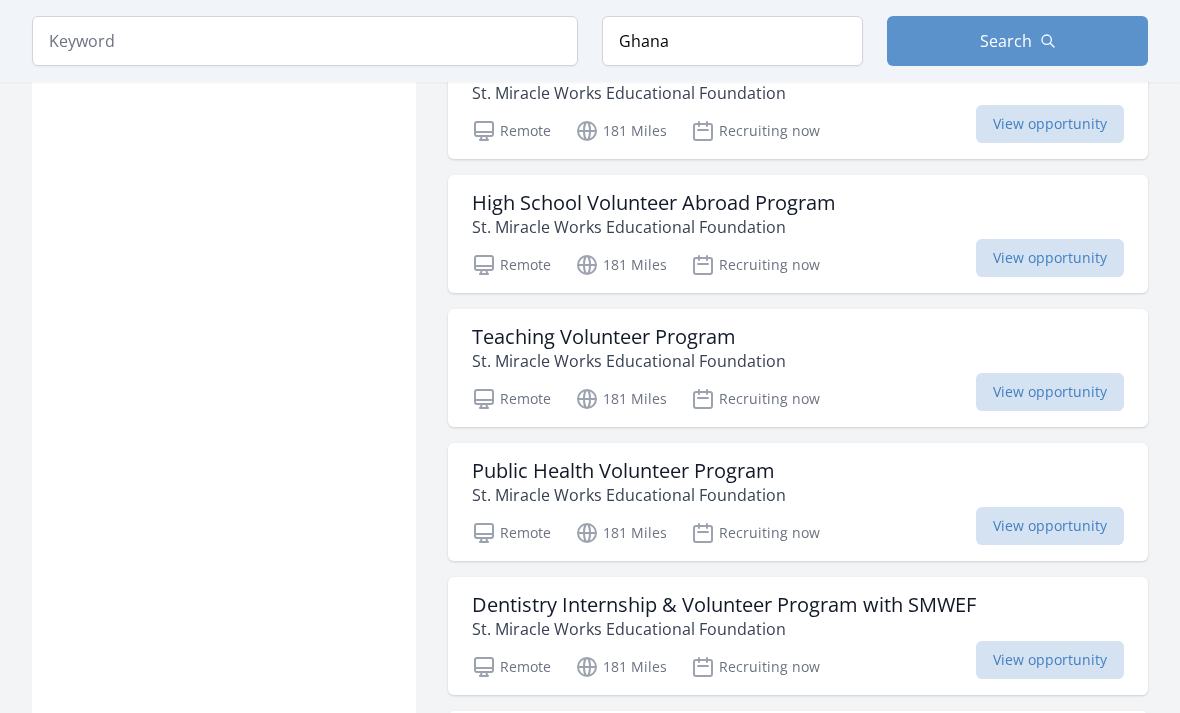 scroll, scrollTop: 3407, scrollLeft: 0, axis: vertical 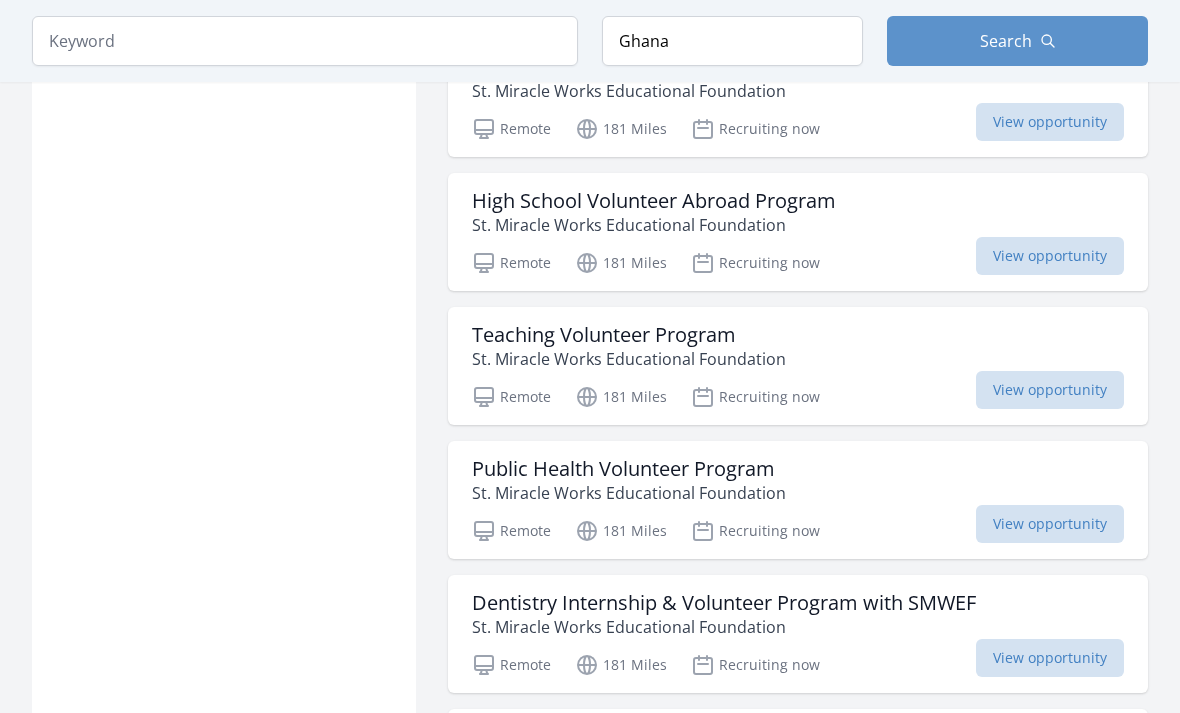 click on "Public Health Volunteer Program" at bounding box center (629, 470) 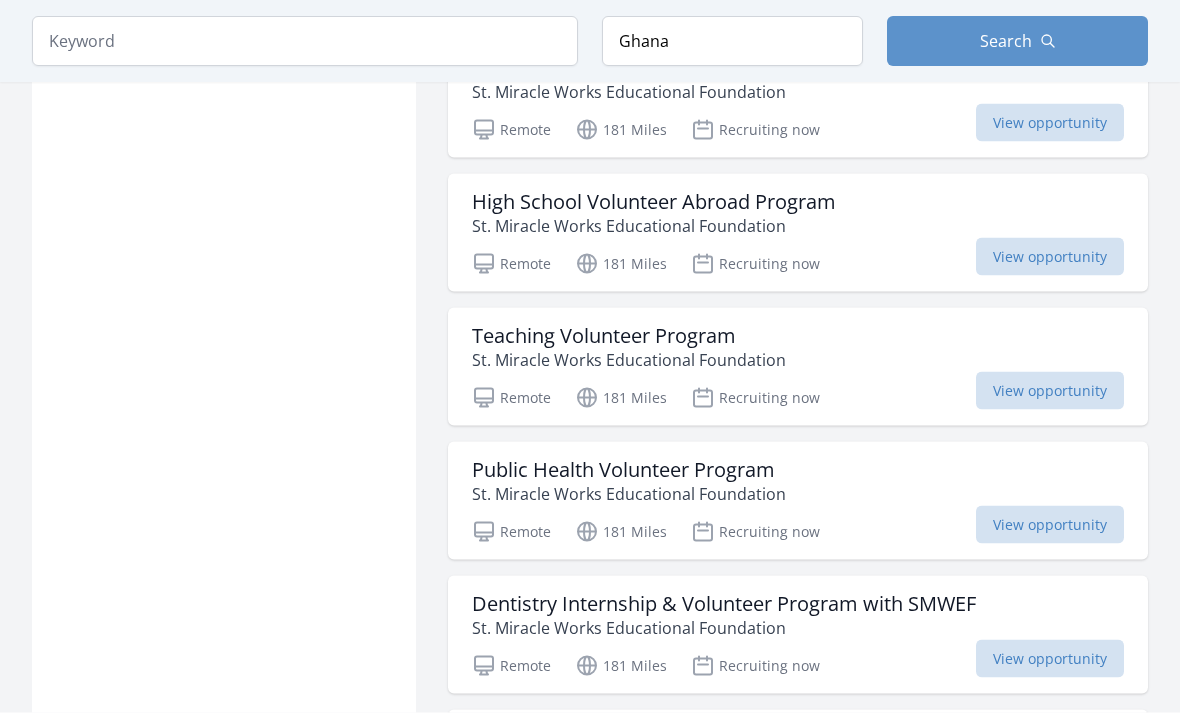click on "Fundraising & Donor Relations Volunteer Intern
Thriving Youth Farmers Uganda
Remote
2356 Miles
Recruiting now
View opportunity" at bounding box center [798, 5079] 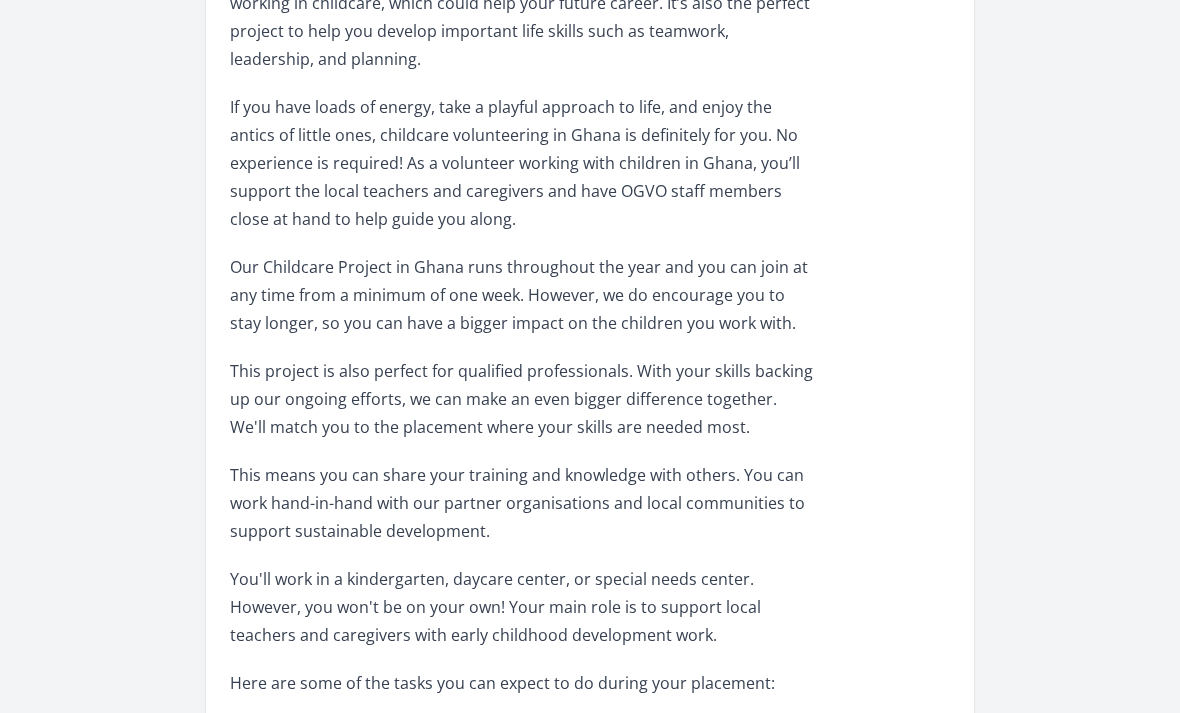 scroll, scrollTop: 1024, scrollLeft: 0, axis: vertical 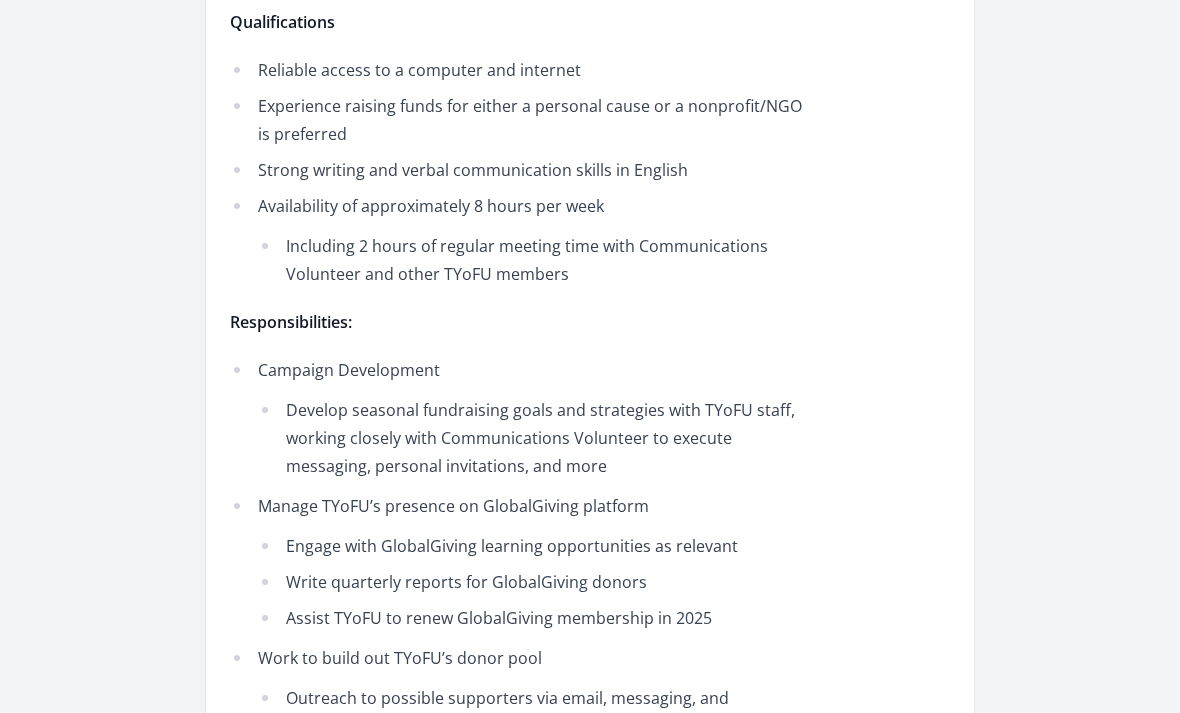 click on "Availability of approximately 8 hours per week Including 2 hours of regular meeting time with Communications Volunteer and other TYoFU members" at bounding box center (522, 240) 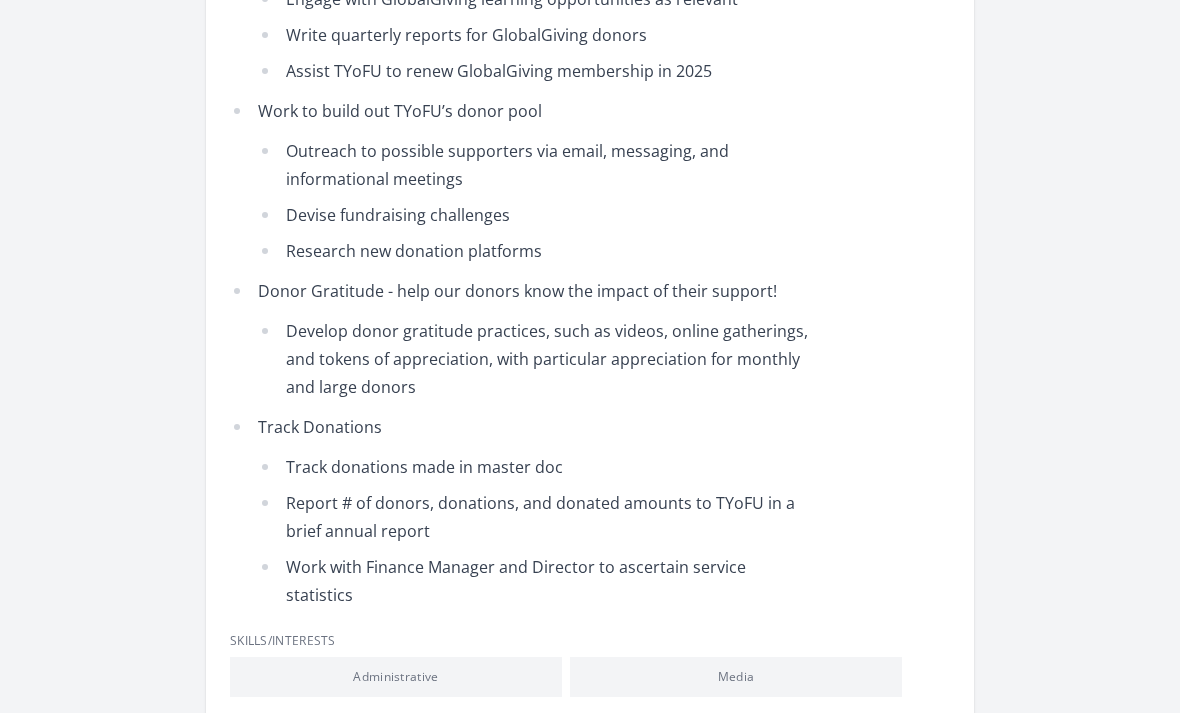scroll, scrollTop: 1598, scrollLeft: 0, axis: vertical 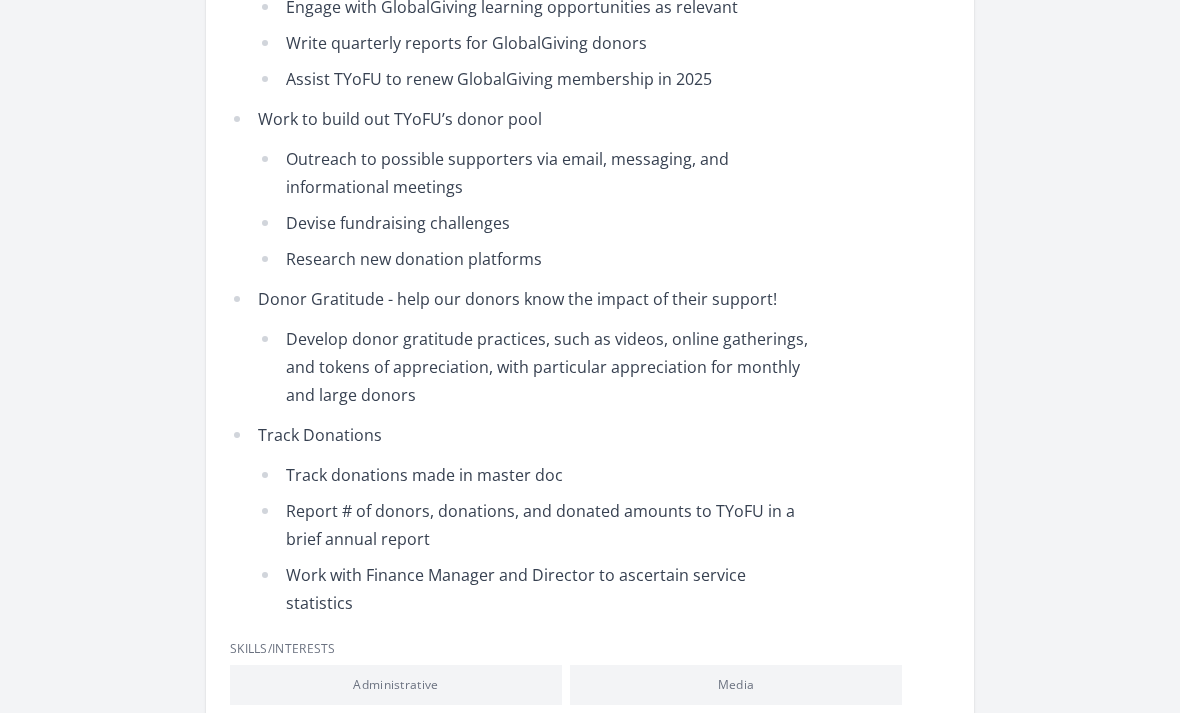 click on "Administrative" at bounding box center (396, 685) 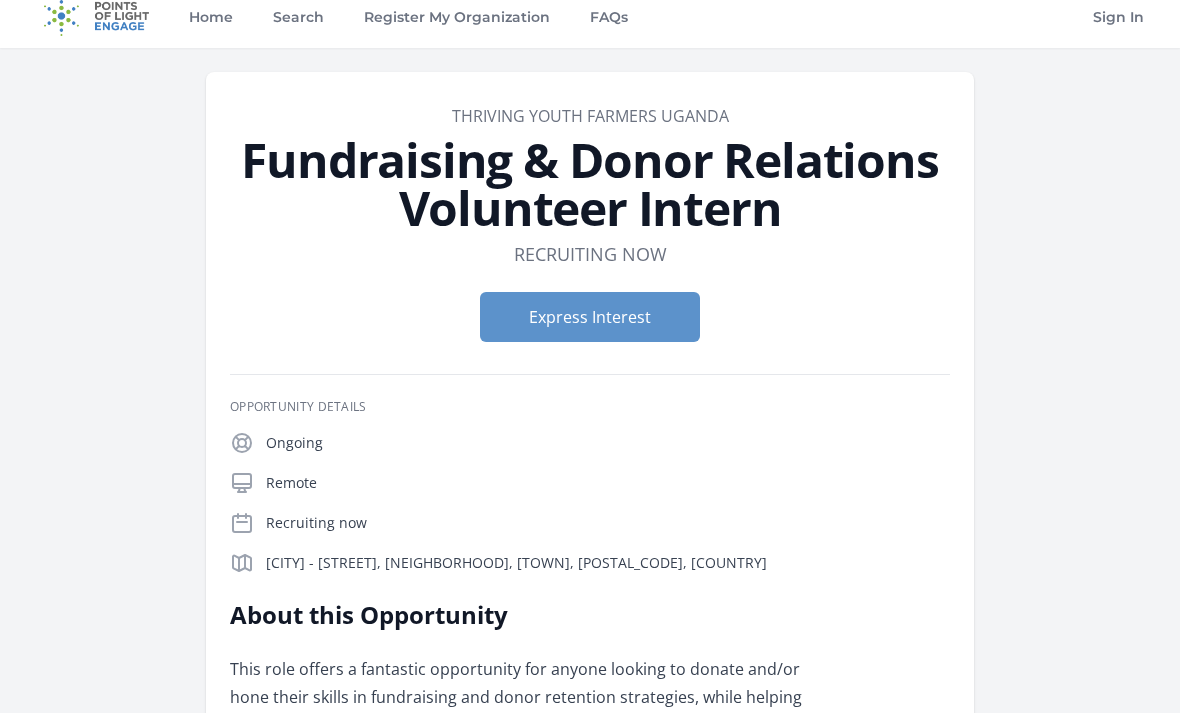 scroll, scrollTop: 0, scrollLeft: 0, axis: both 